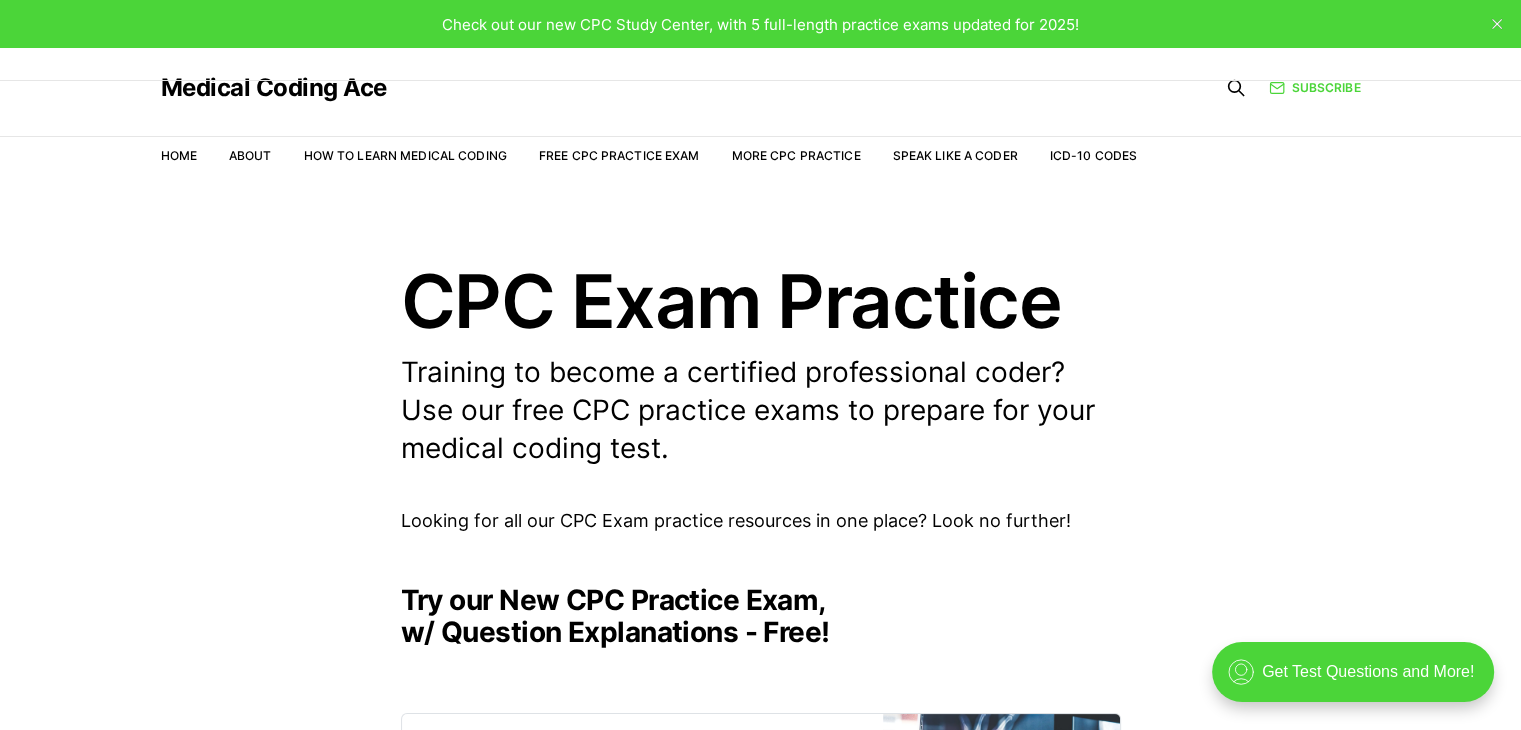 scroll, scrollTop: 0, scrollLeft: 0, axis: both 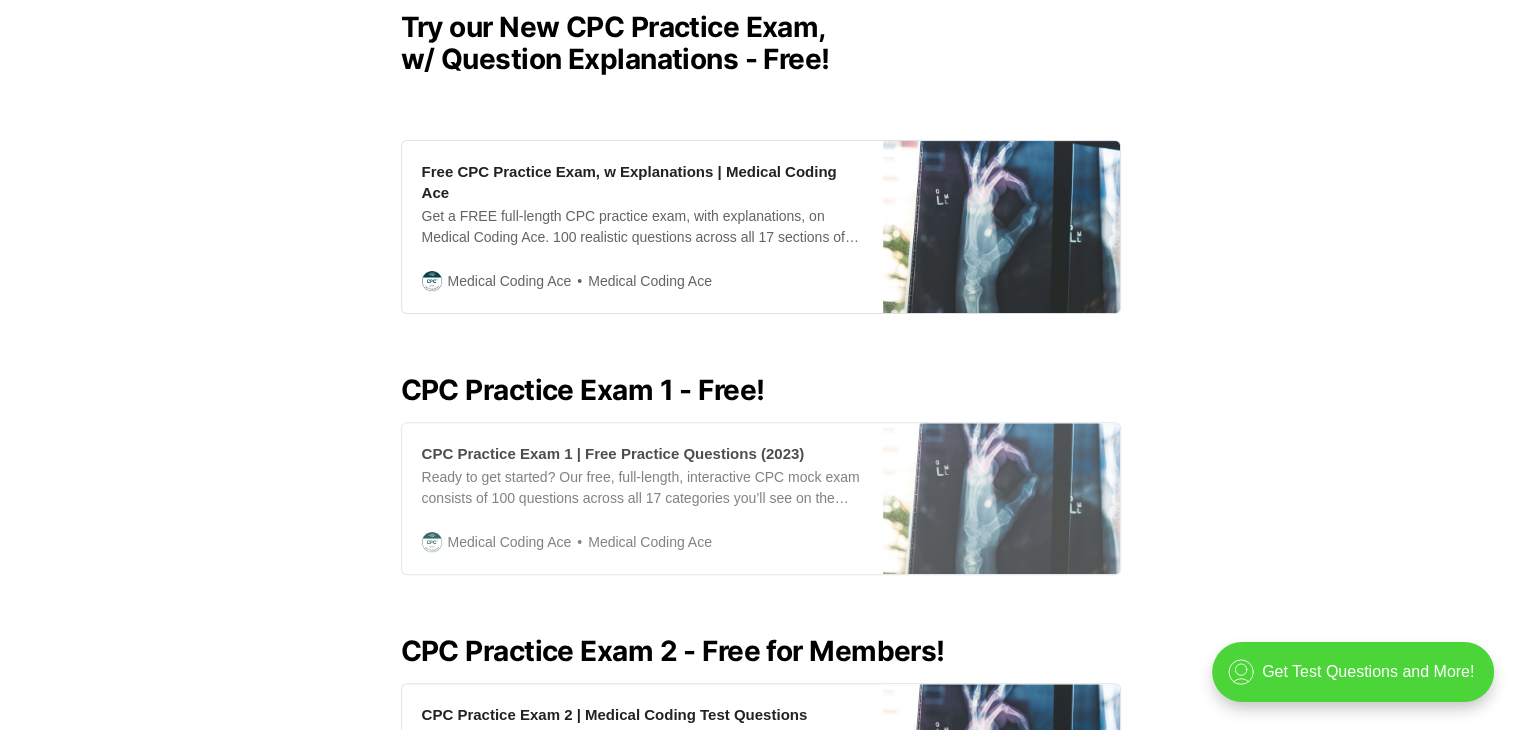 click on "CPC Practice Exam 1 | Free Practice Questions (2023) Ready to get started? Our free, full-length, interactive CPC mock exam consists of 100 questions across all 17 categories you’ll see on the official Certified Professional Coder exam. Click here to start practicing! Medical Coding Ace Medical Coding Ace" at bounding box center [642, 498] 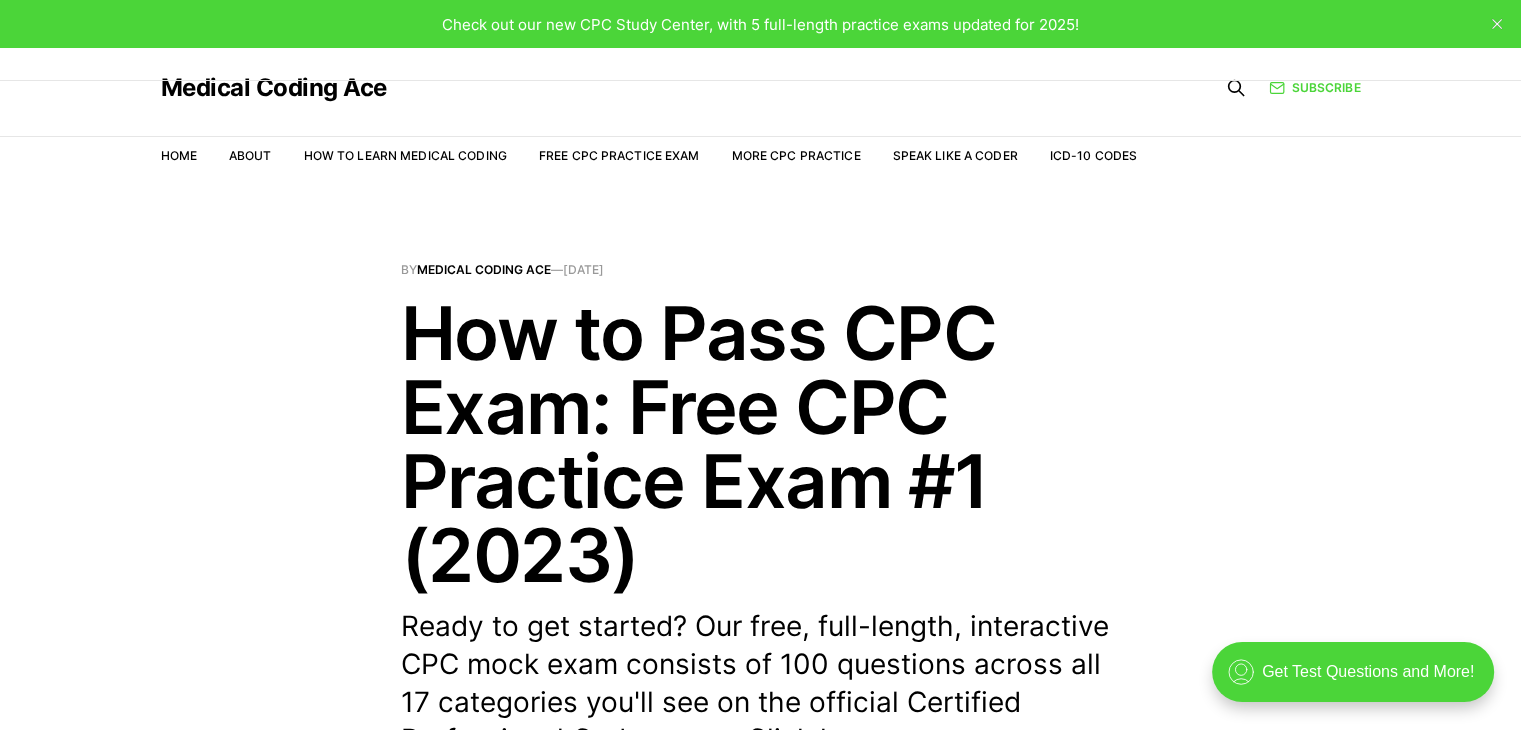 scroll, scrollTop: 0, scrollLeft: 0, axis: both 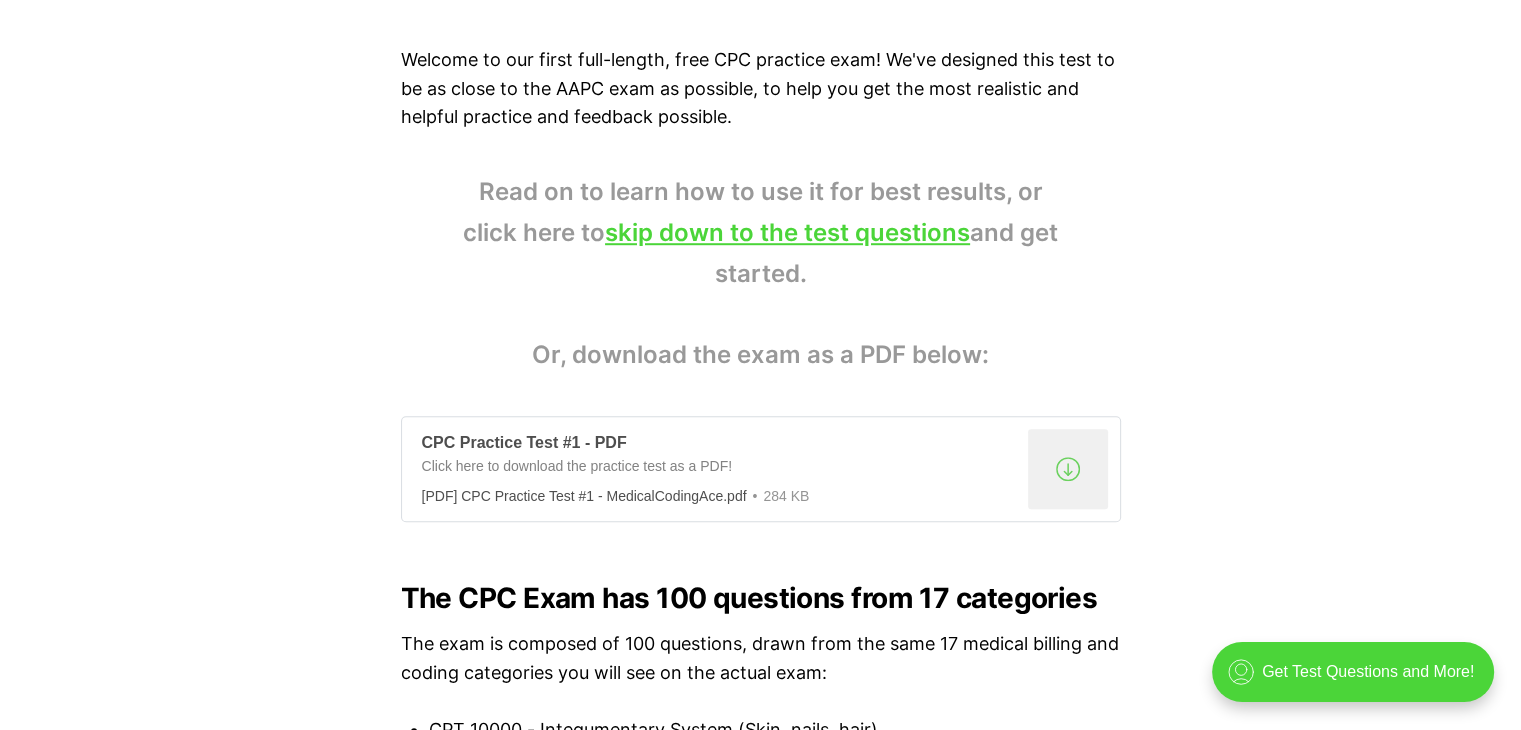 click on ".a{fill:none;stroke:currentColor;stroke-linecap:round;stroke-linejoin:round;stroke-width:1.5px;} download-circle" at bounding box center [1068, 469] 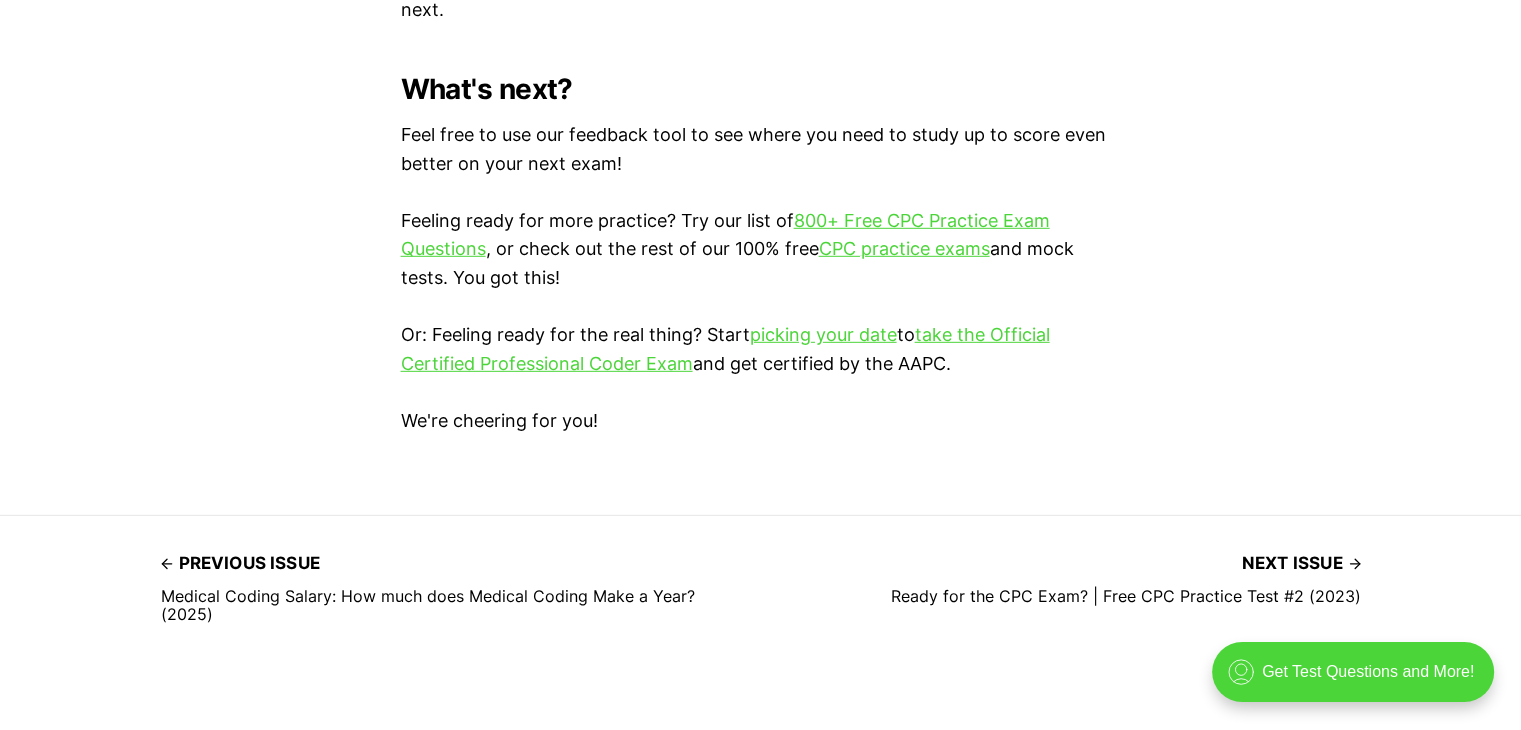 scroll, scrollTop: 5938, scrollLeft: 0, axis: vertical 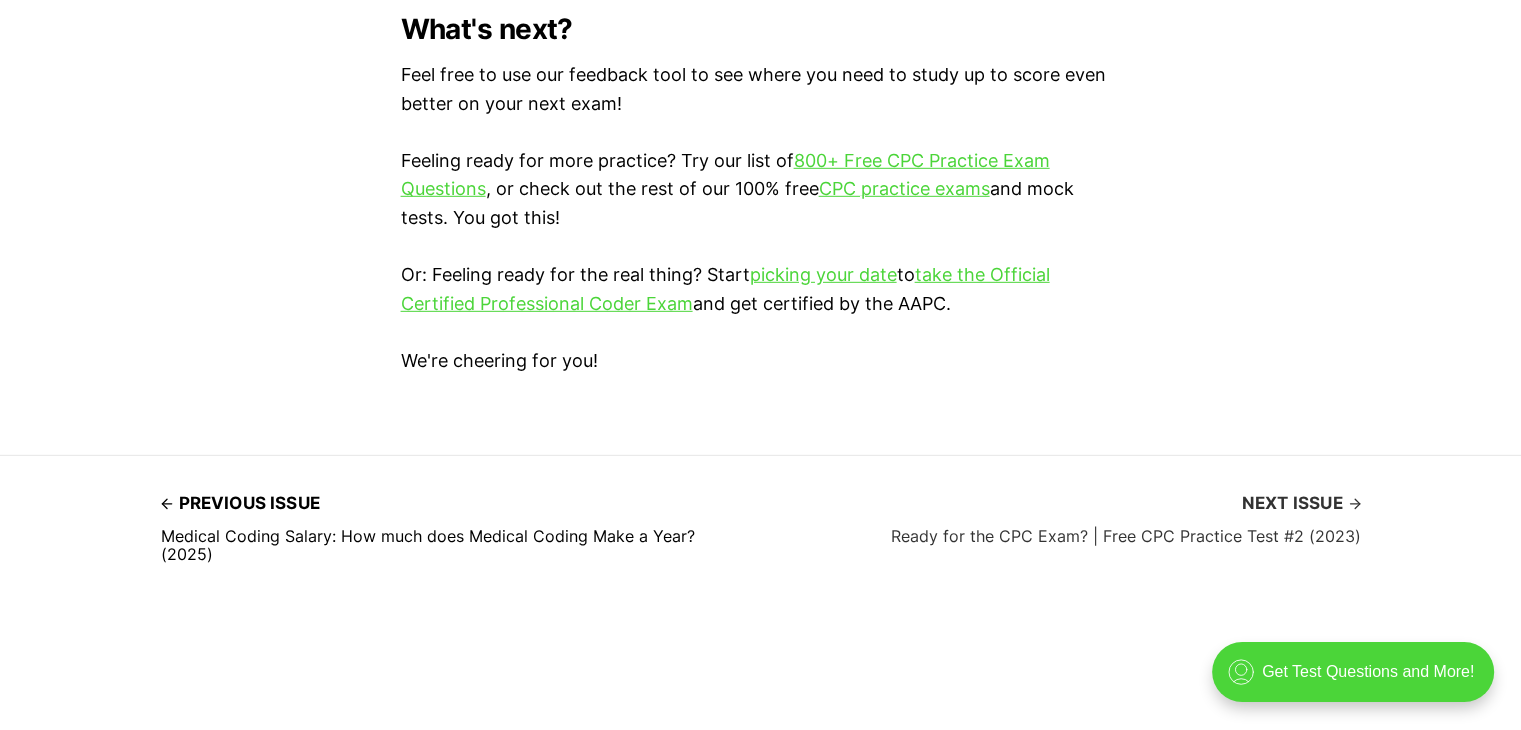 click on "Next issue" at bounding box center [1301, 503] 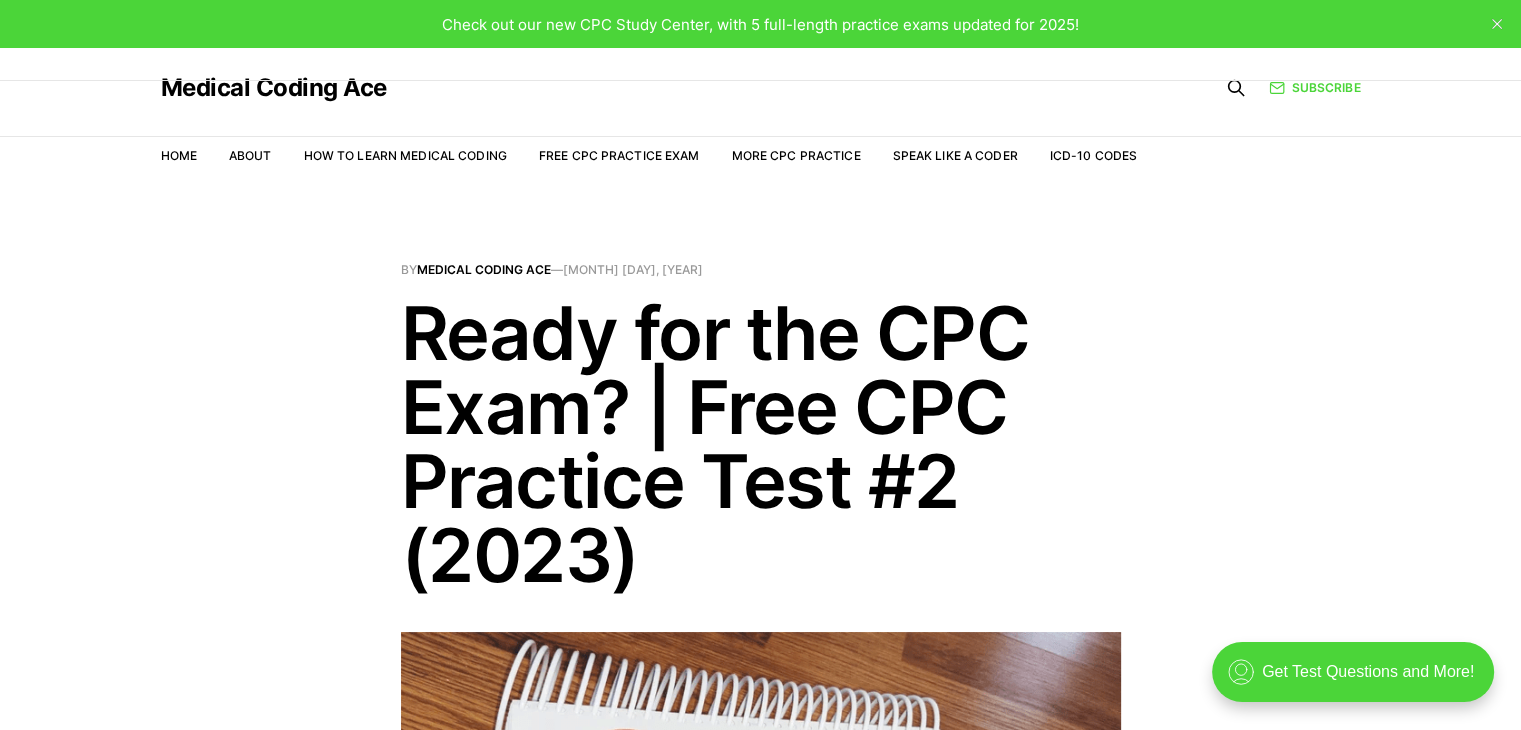 scroll, scrollTop: 0, scrollLeft: 0, axis: both 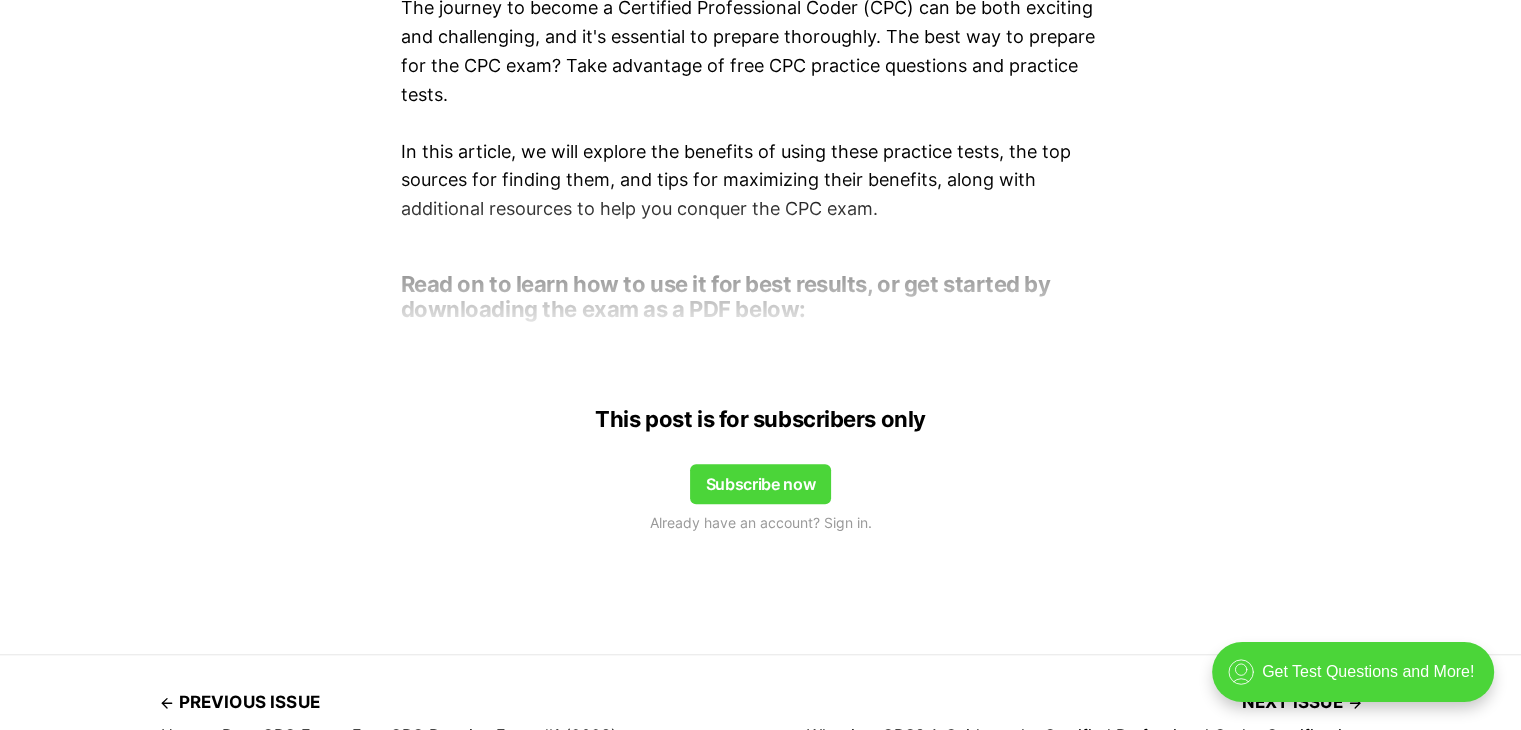 click on "Subscribe now" at bounding box center (761, 484) 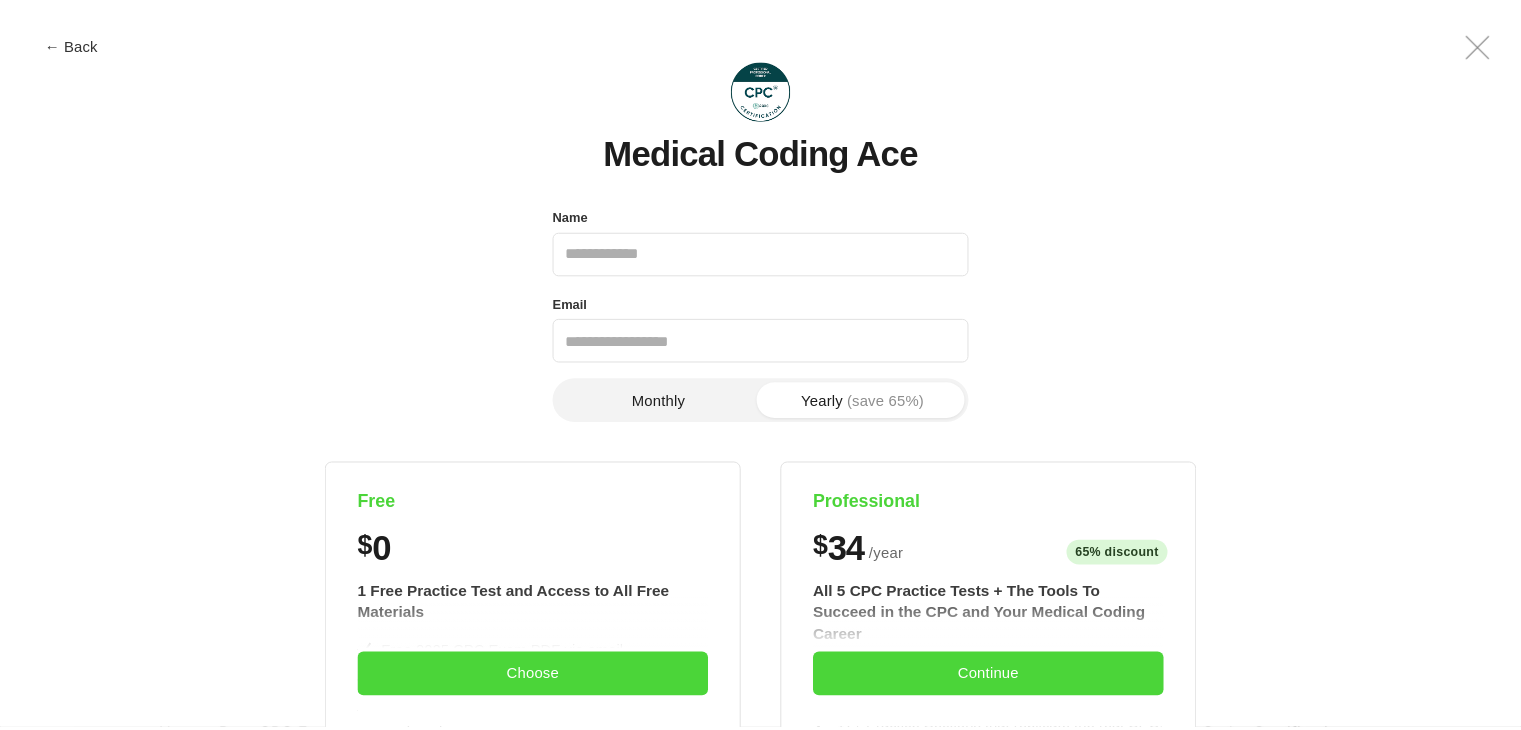 scroll, scrollTop: 0, scrollLeft: 0, axis: both 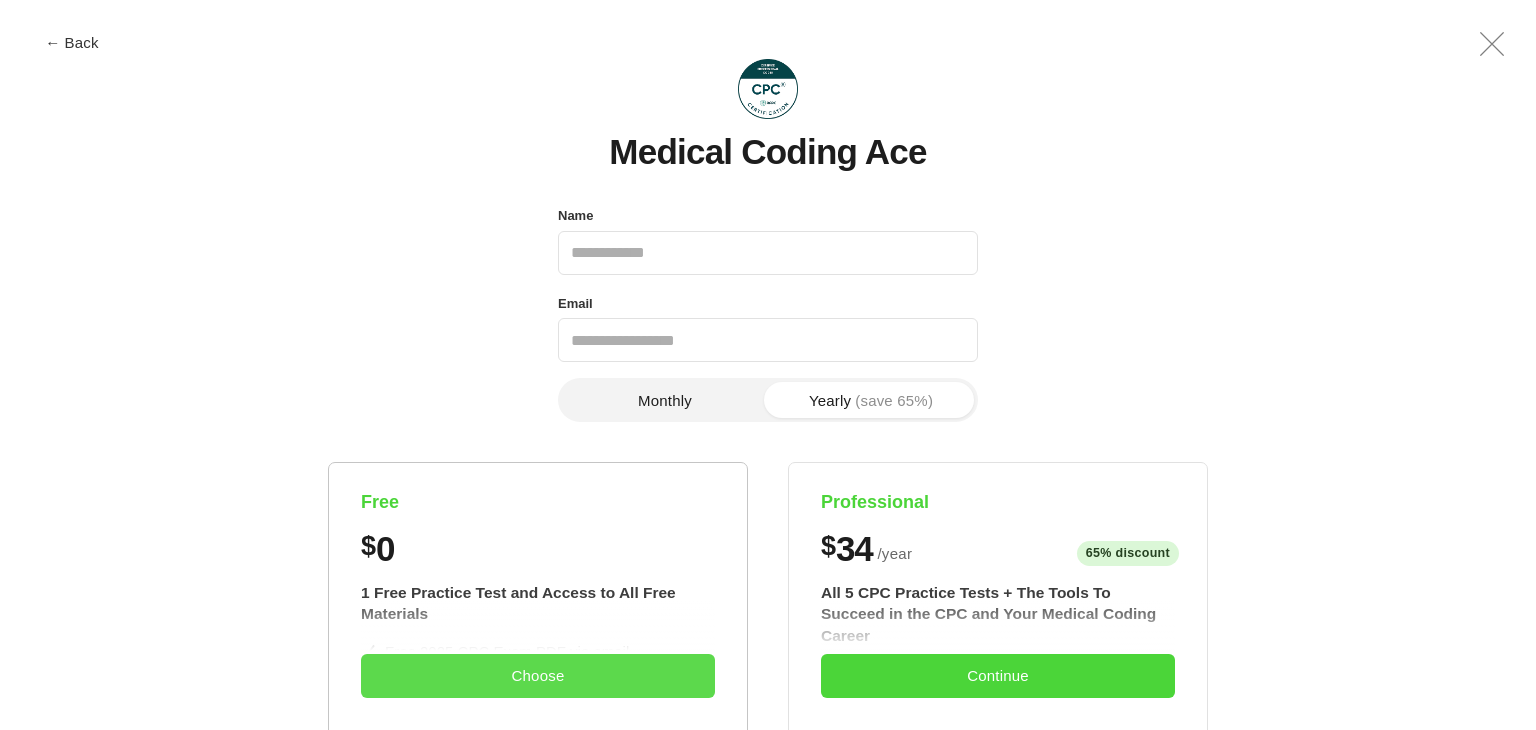 click on "Choose" at bounding box center (538, 676) 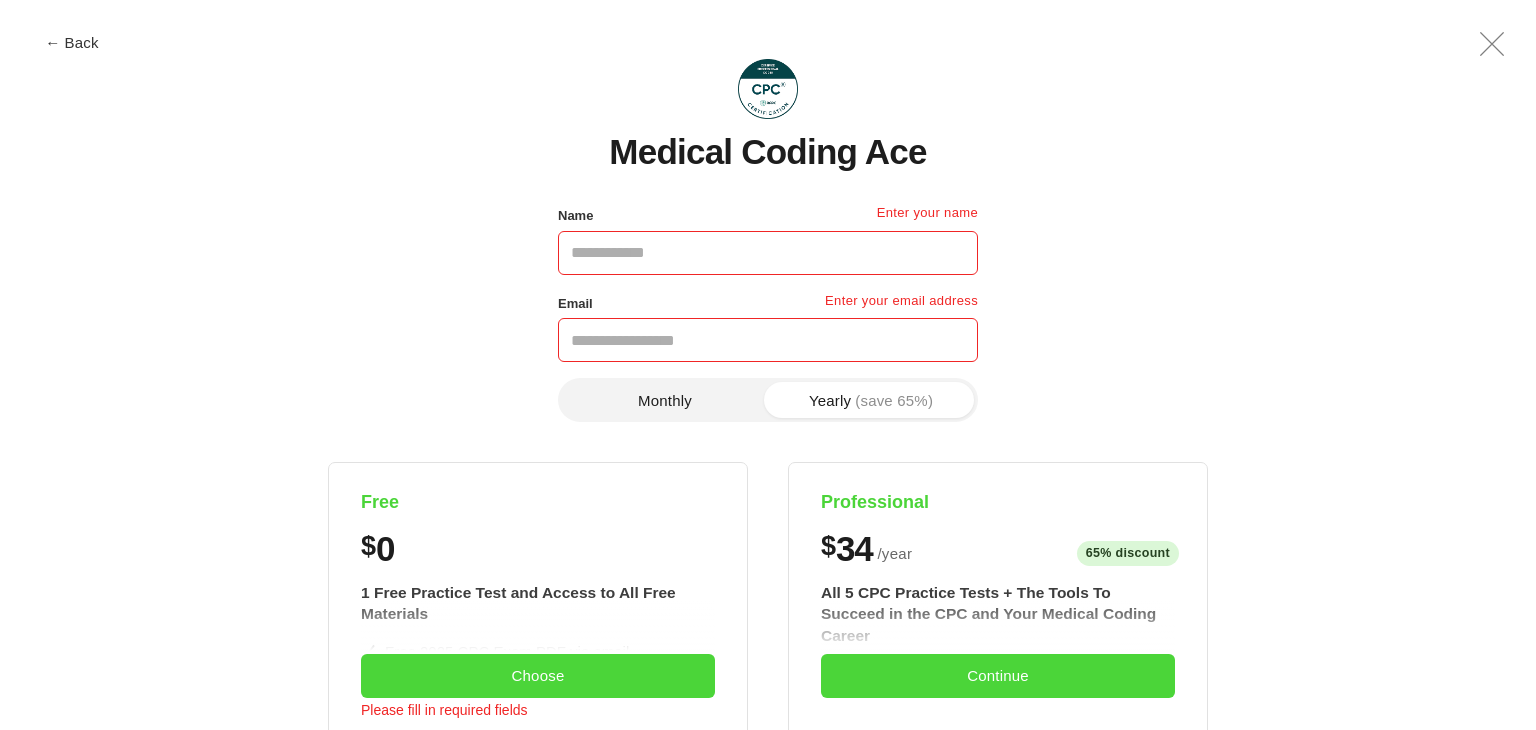 click on "Name" at bounding box center [768, 253] 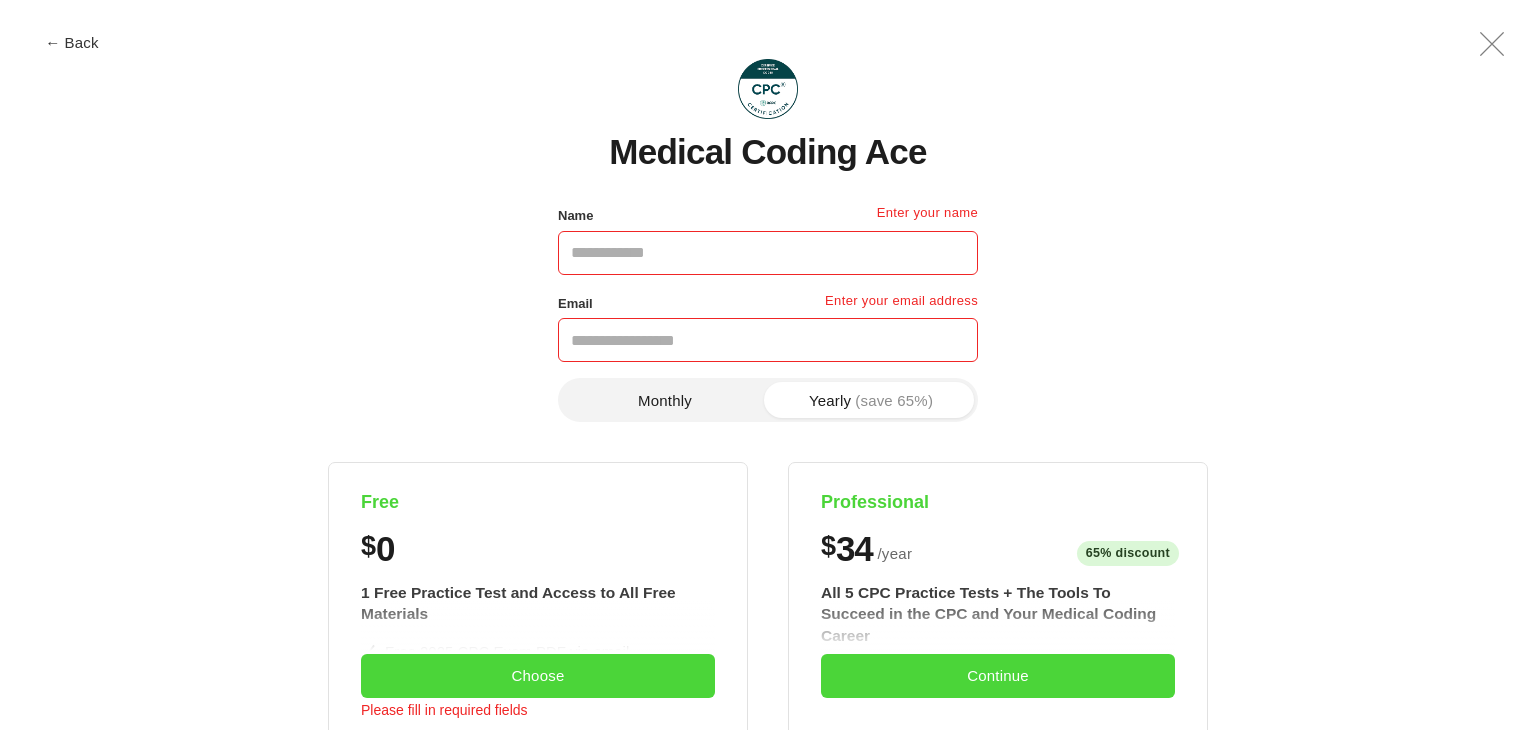 type on "**********" 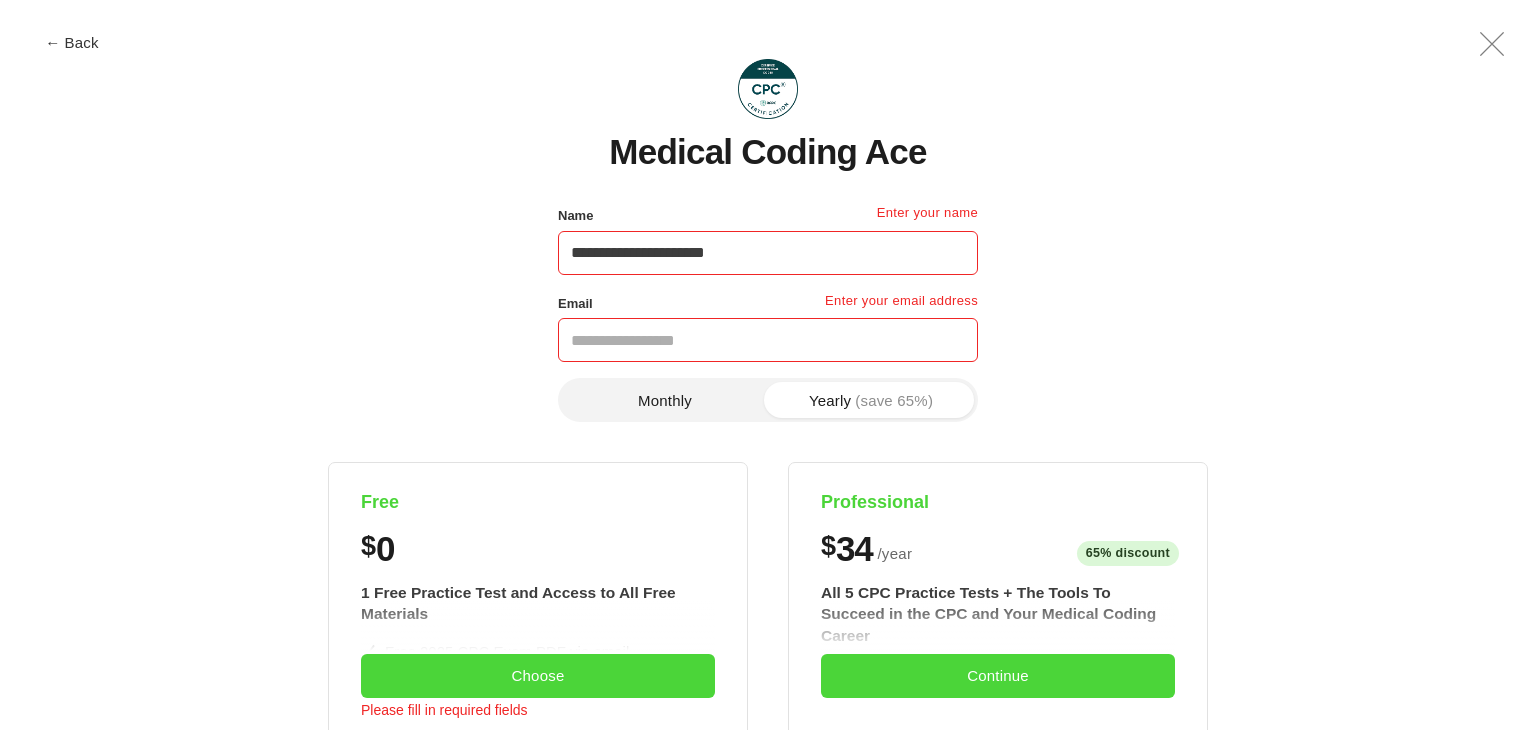 type on "**********" 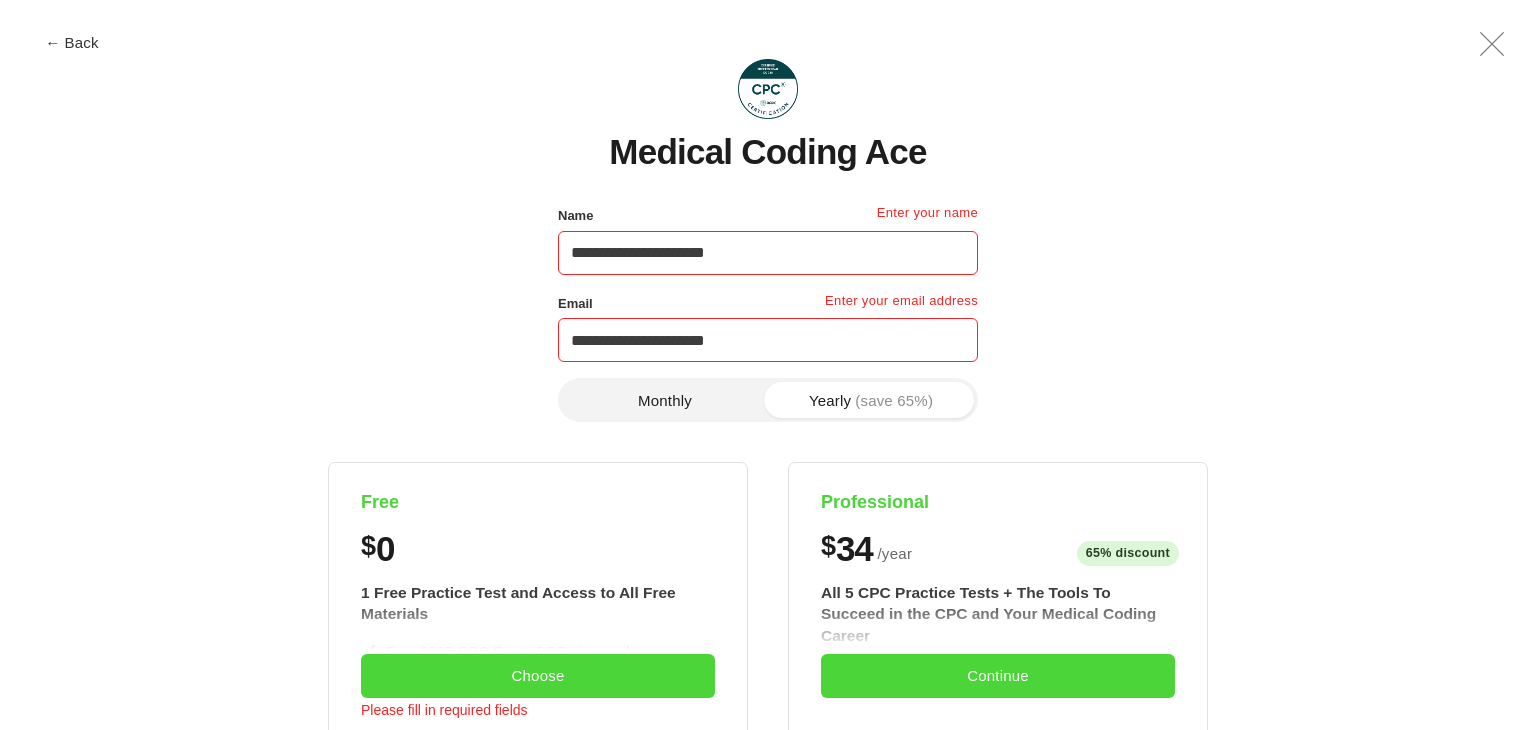 click on "**********" at bounding box center [768, 253] 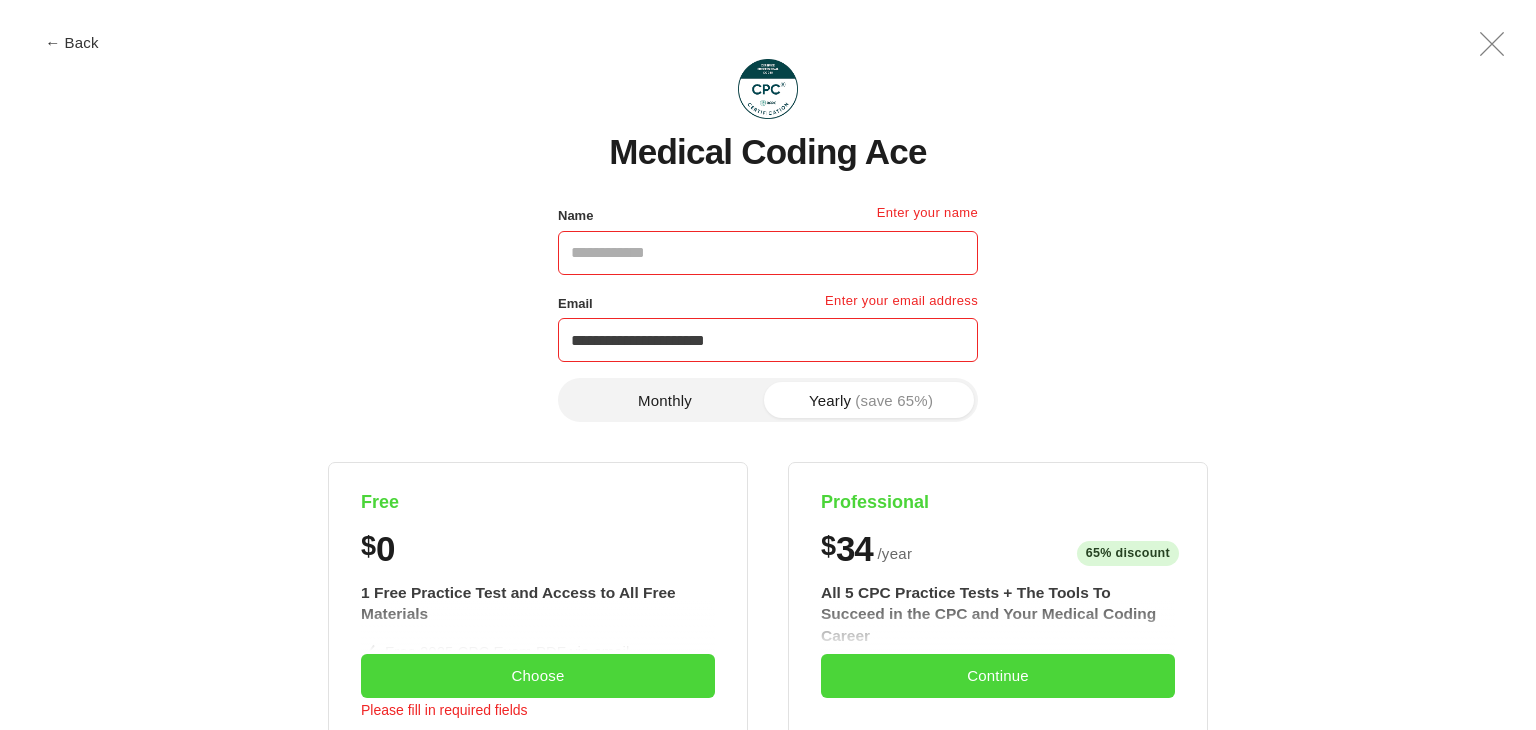 click on "Name" at bounding box center (768, 253) 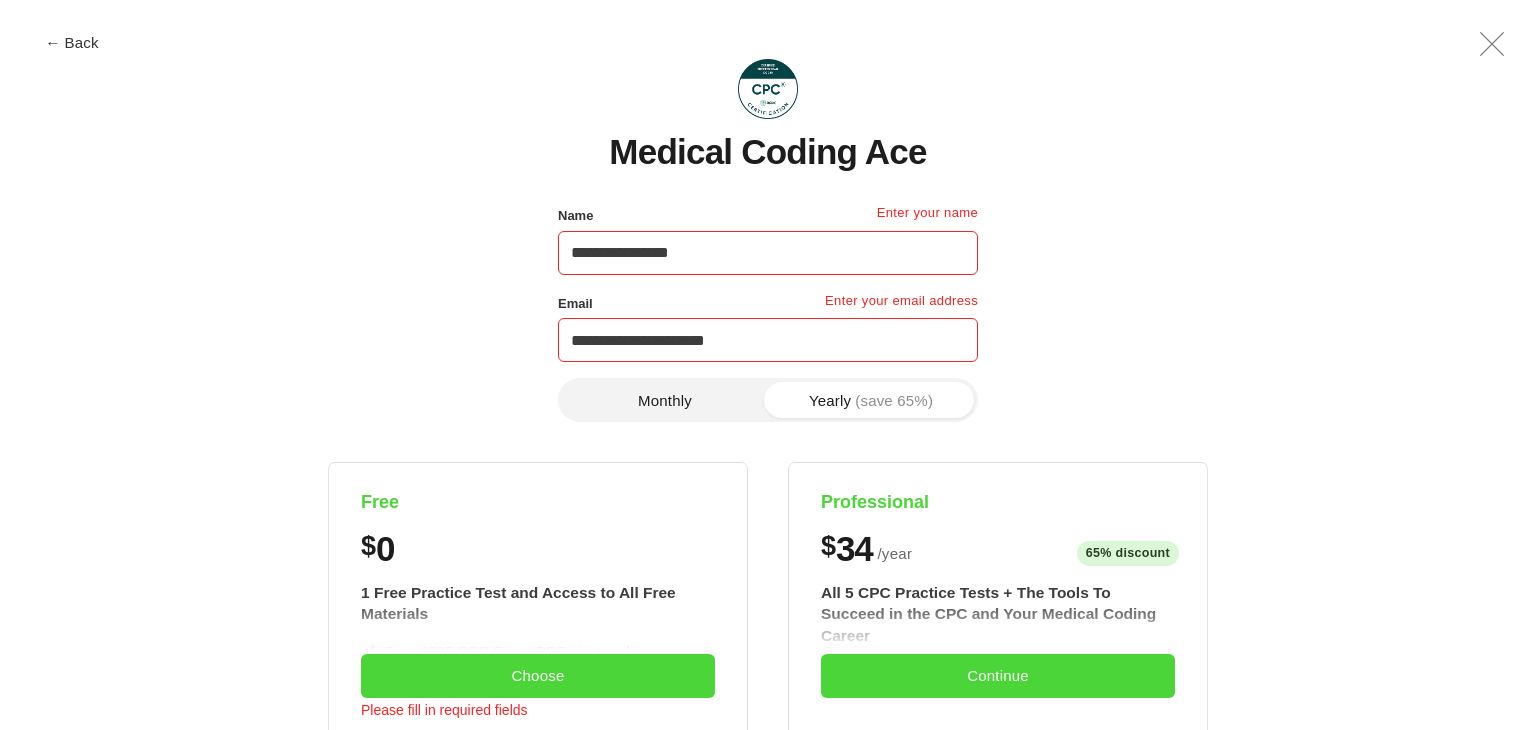 click on "**********" at bounding box center (768, 253) 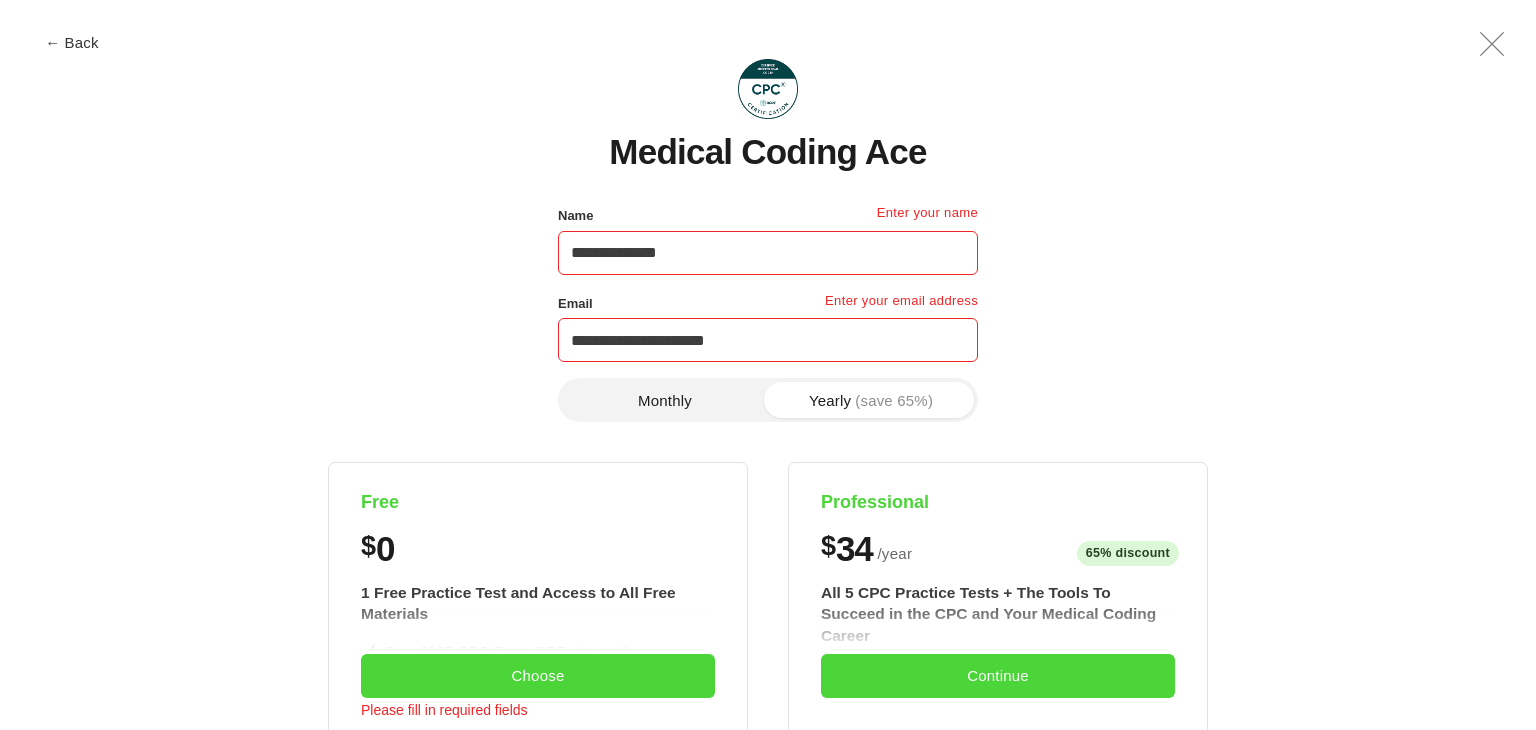 type on "**********" 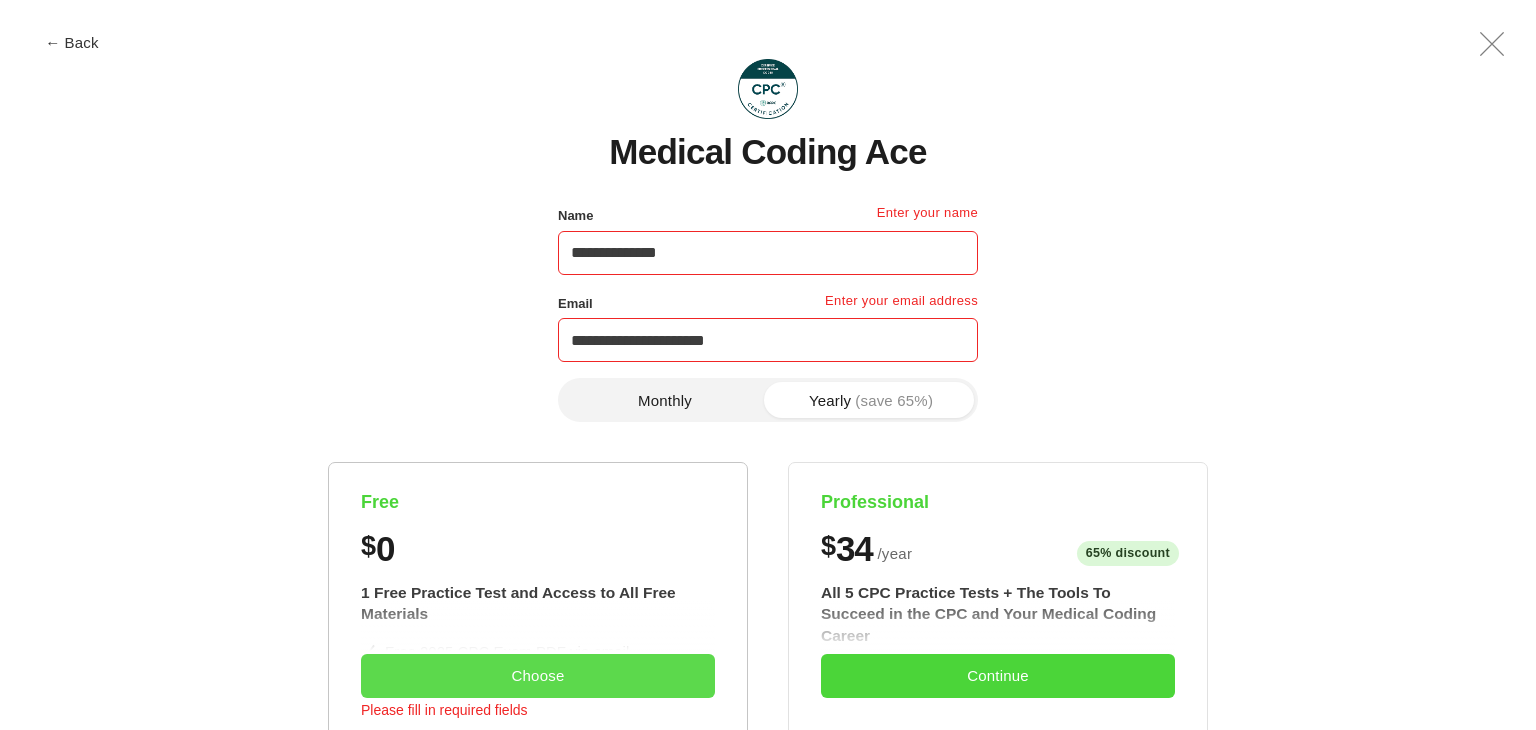 click on "Choose" at bounding box center (538, 676) 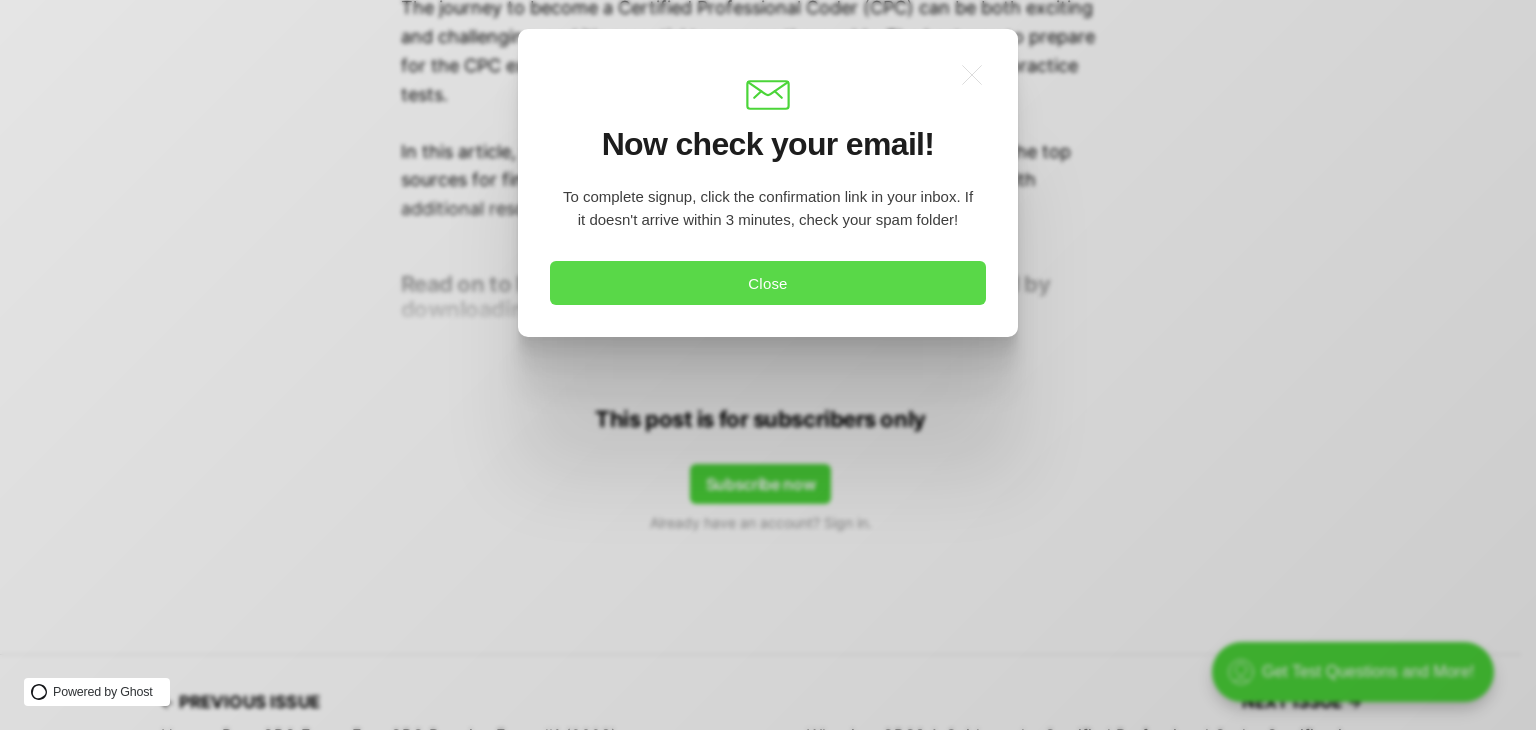 click on "Close" at bounding box center [768, 283] 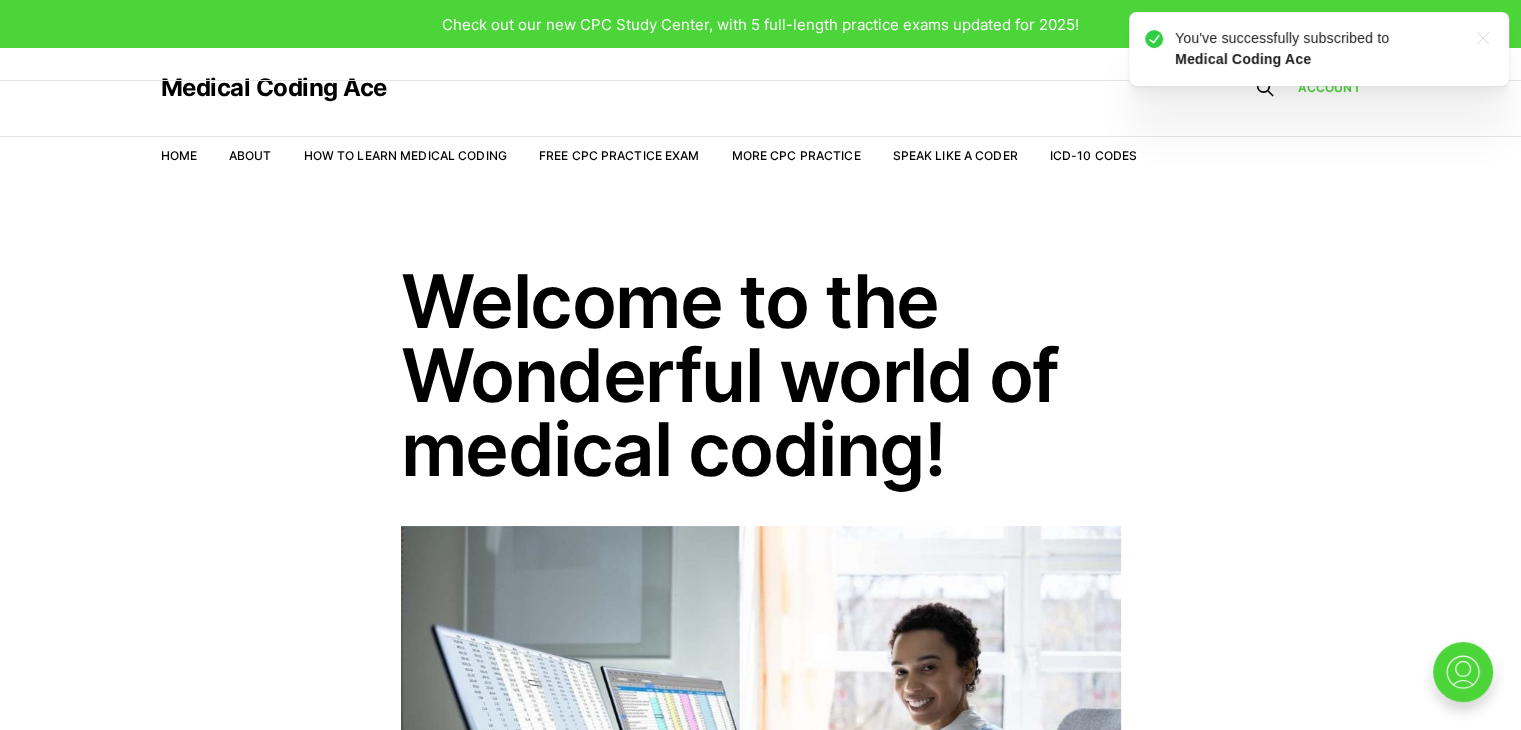 scroll, scrollTop: 0, scrollLeft: 0, axis: both 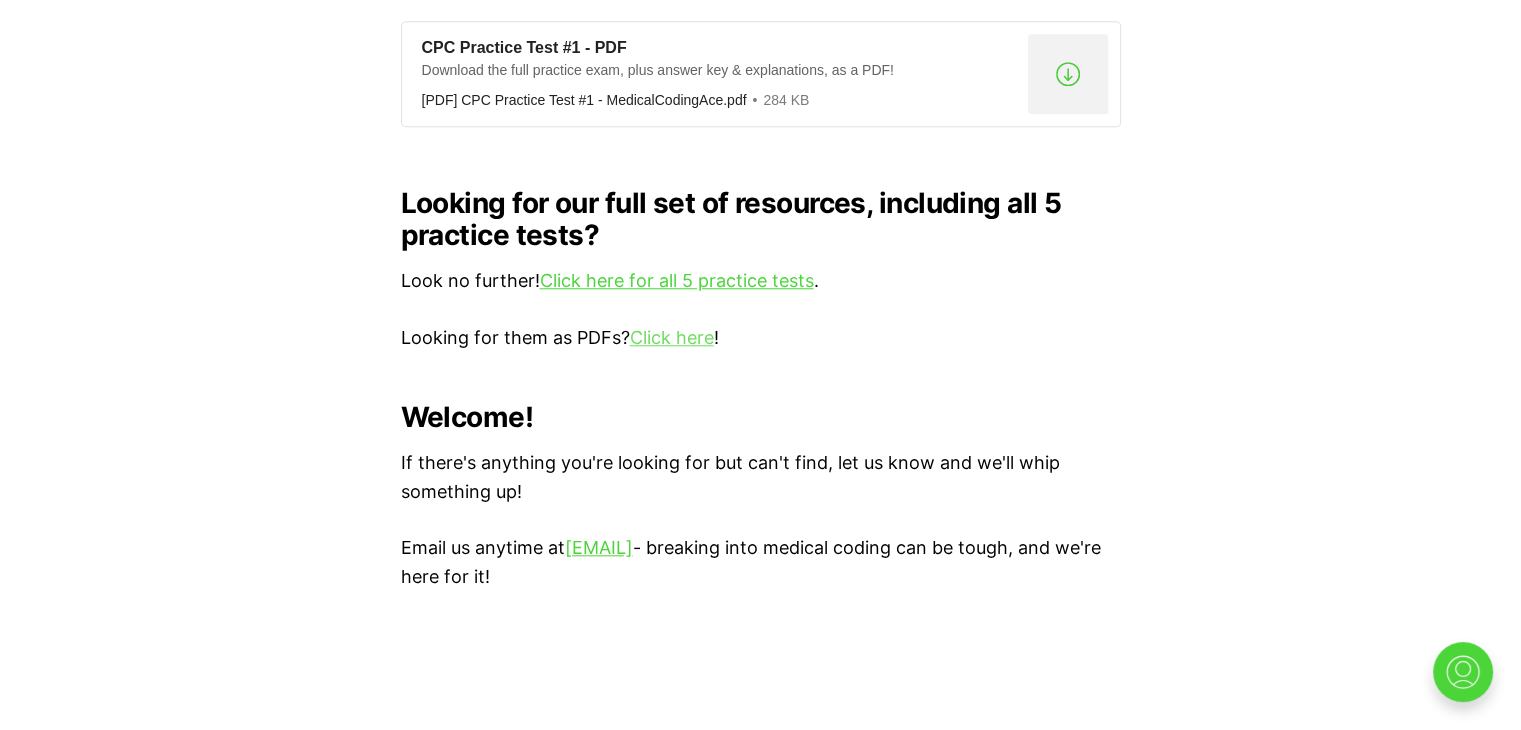 click on "Click here" at bounding box center [672, 337] 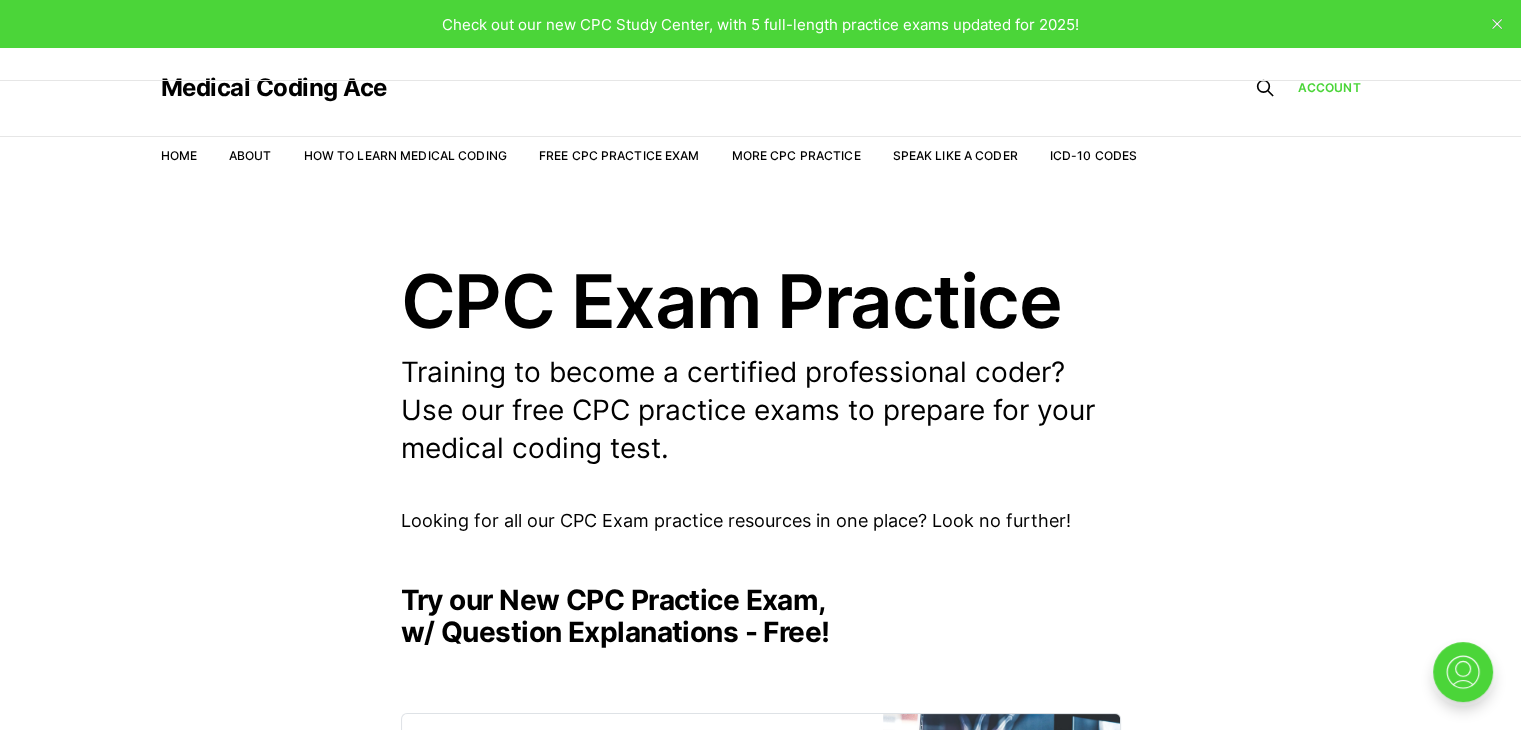 scroll, scrollTop: 0, scrollLeft: 0, axis: both 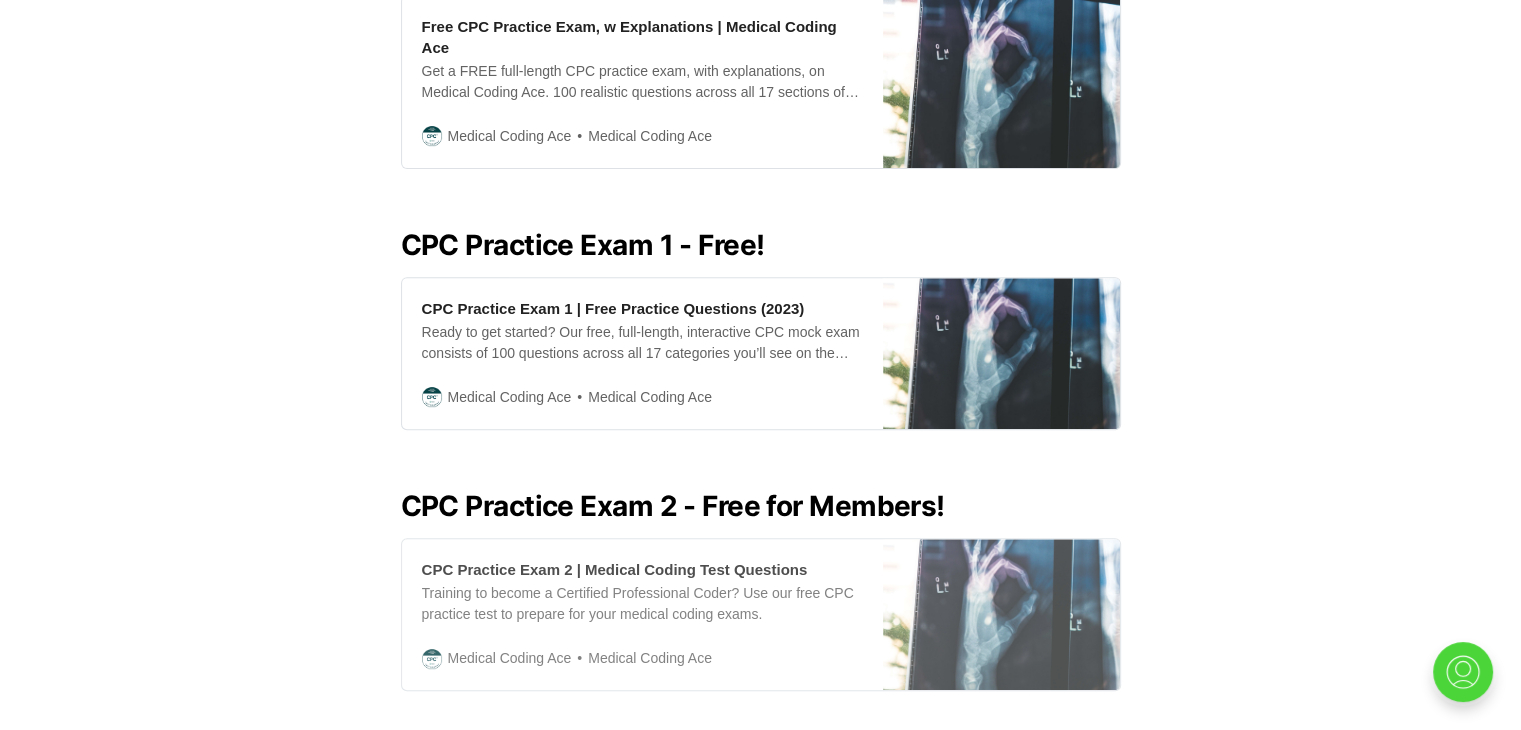 click on "CPC Practice Exam 2 | Medical Coding Test Questions" at bounding box center (615, 569) 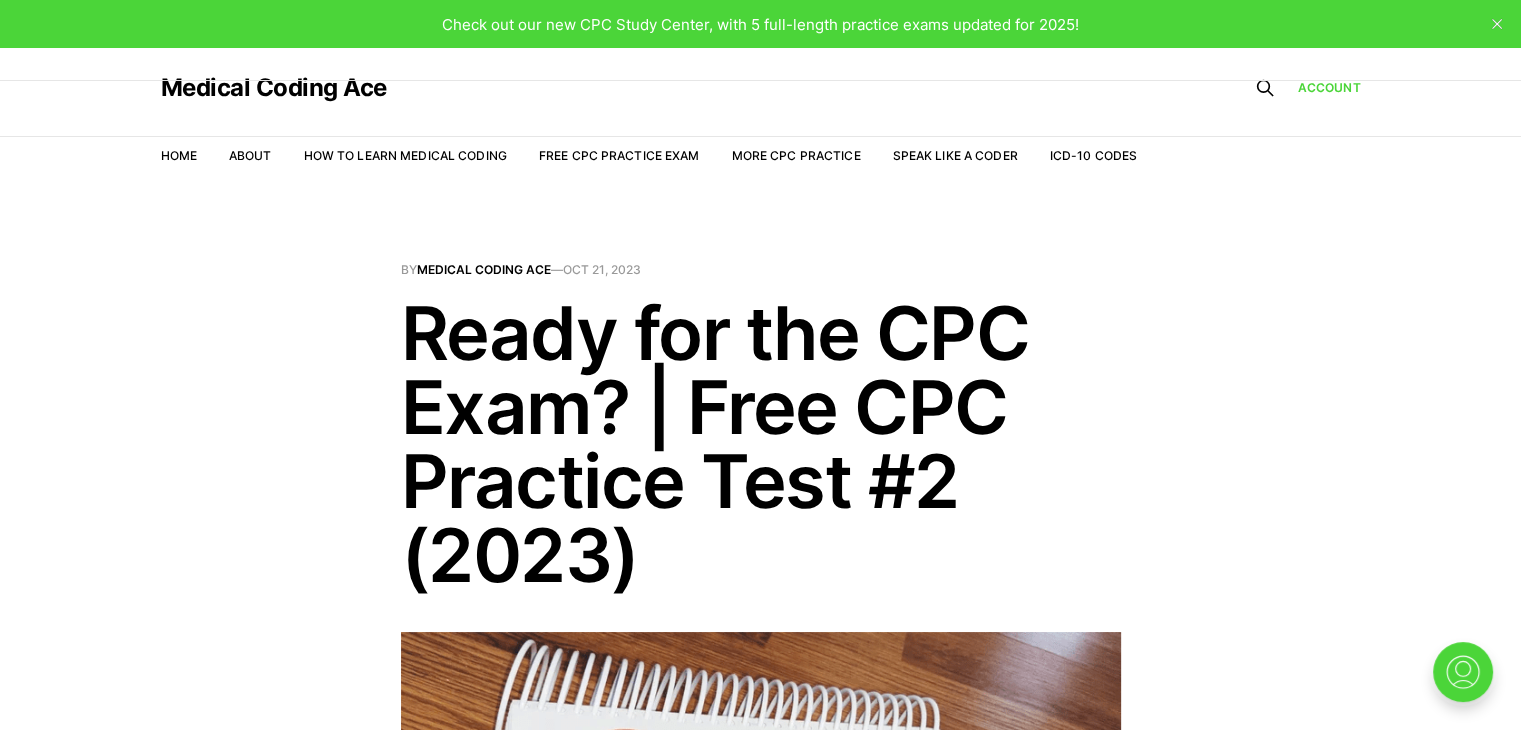 scroll, scrollTop: 0, scrollLeft: 0, axis: both 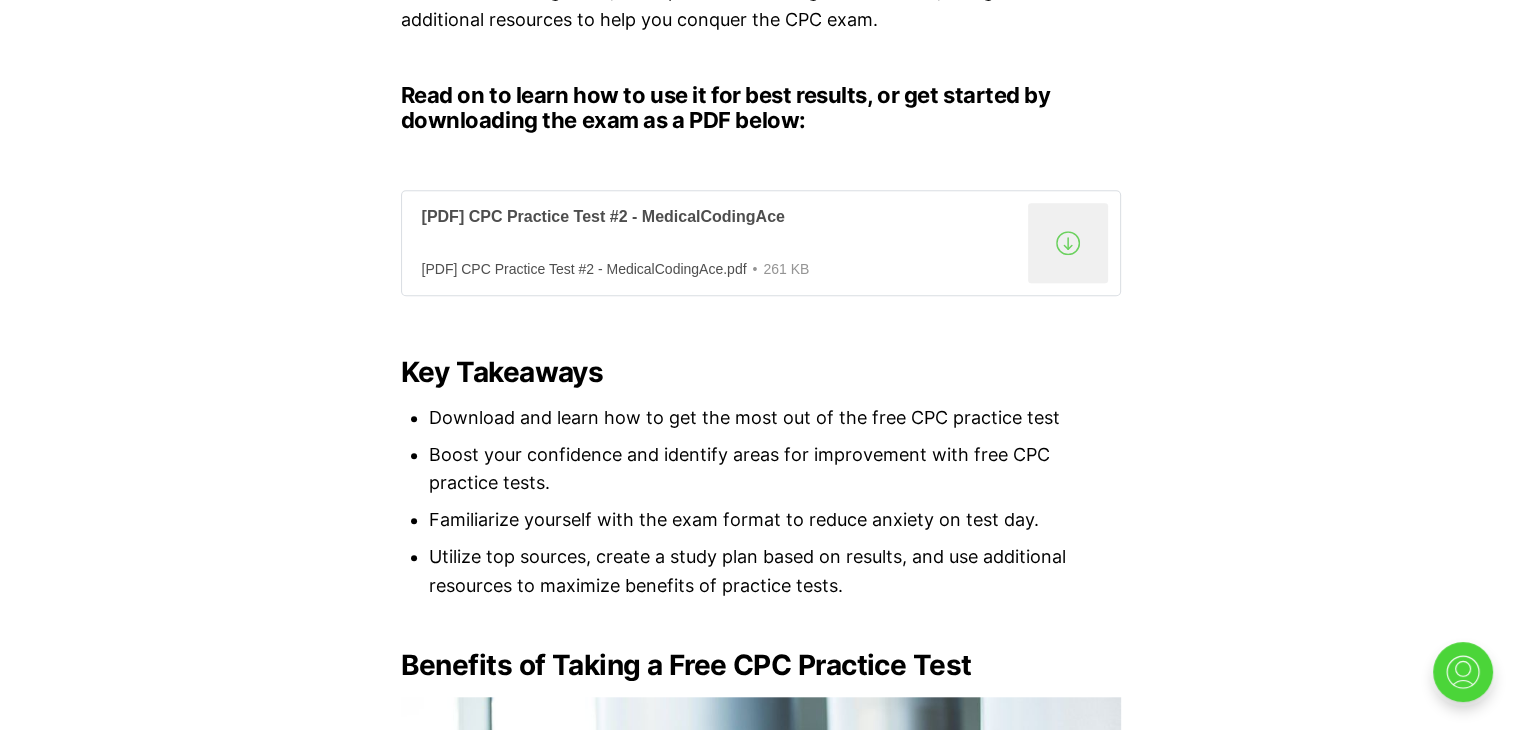 click on ".a{fill:none;stroke:currentColor;stroke-linecap:round;stroke-linejoin:round;stroke-width:1.5px;} download-circle" at bounding box center (1068, 243) 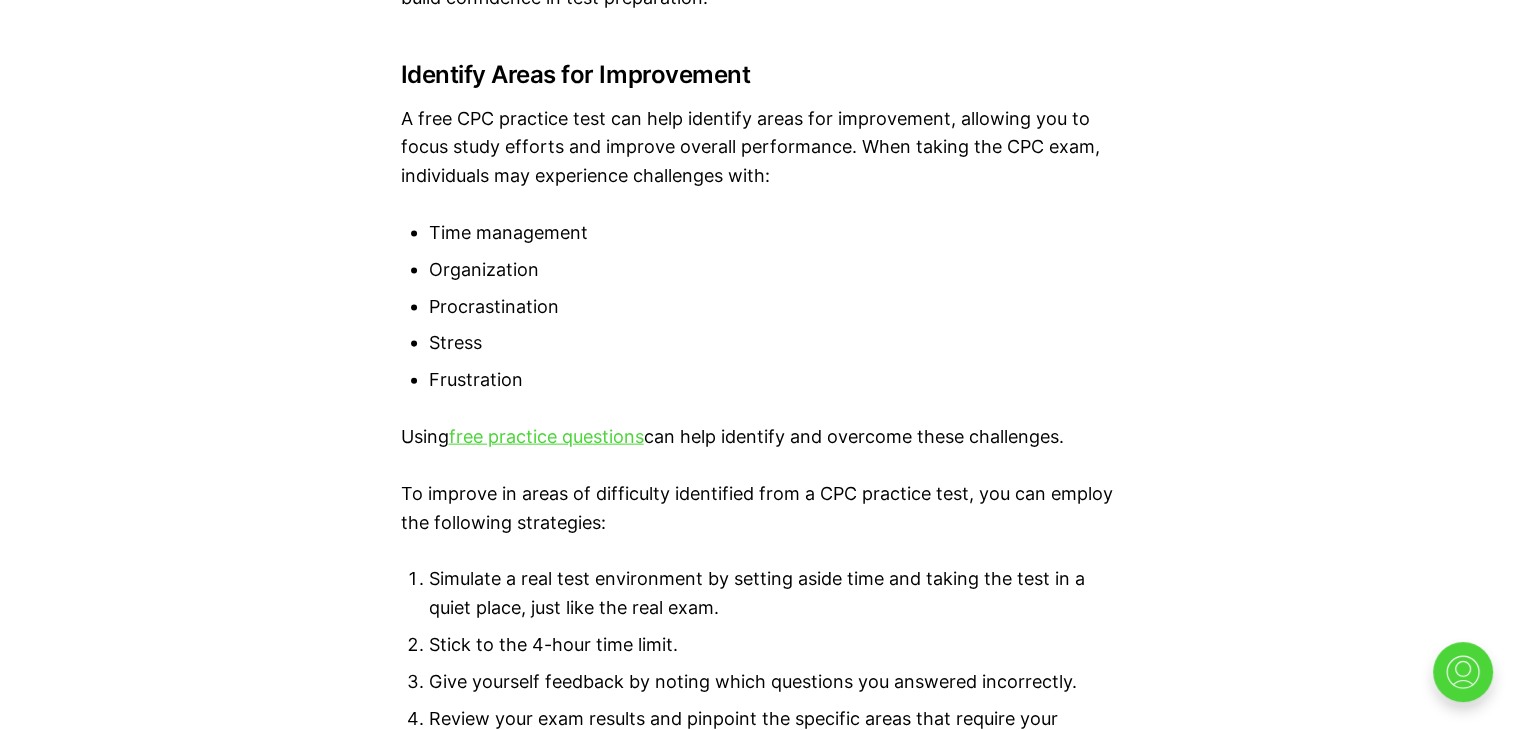scroll, scrollTop: 4566, scrollLeft: 0, axis: vertical 